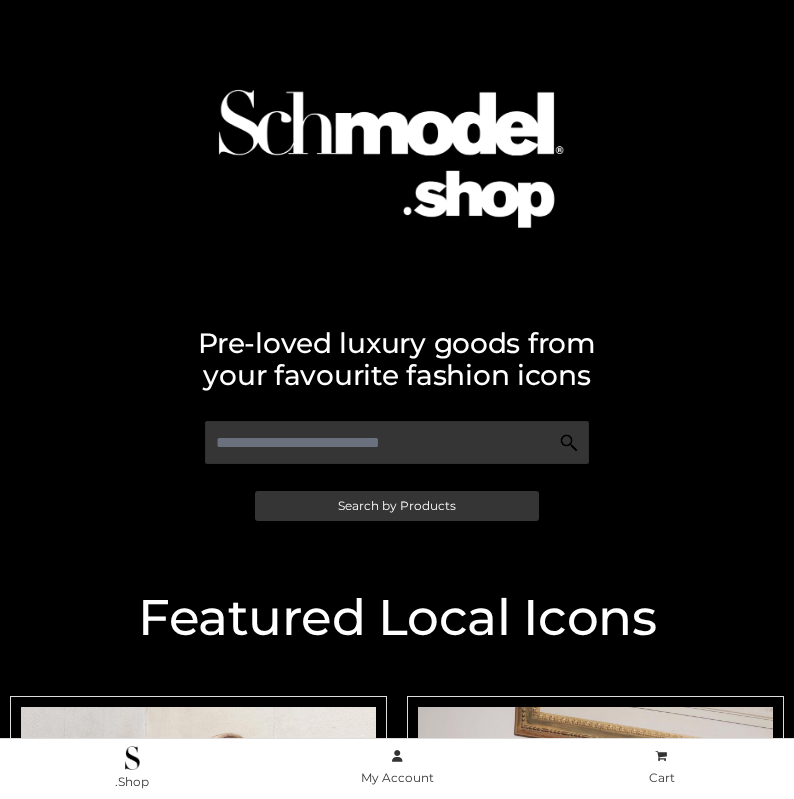 scroll, scrollTop: 0, scrollLeft: 0, axis: both 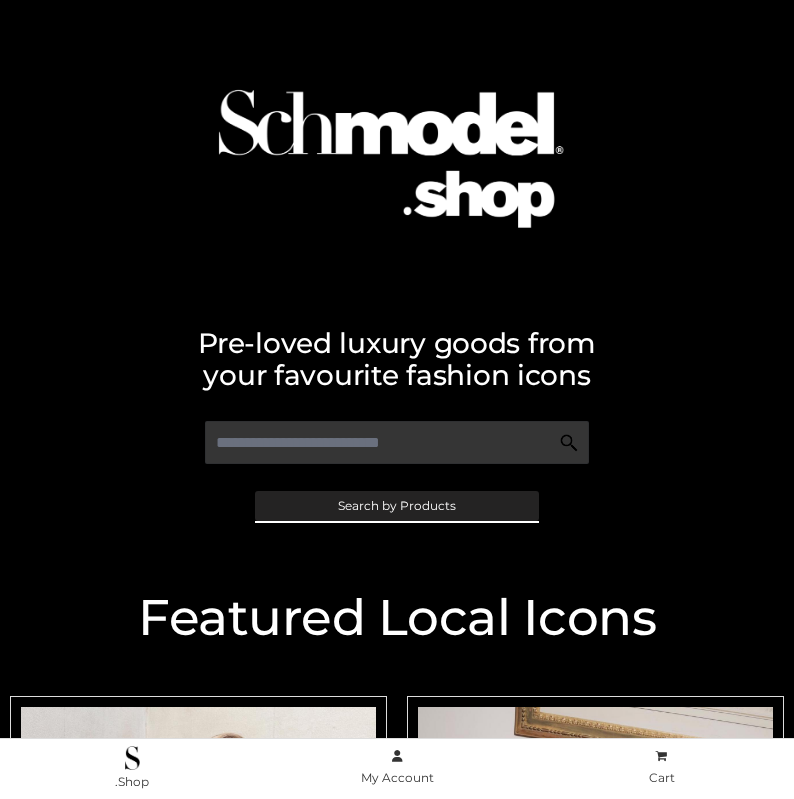click on "Search by Products" at bounding box center (397, 506) 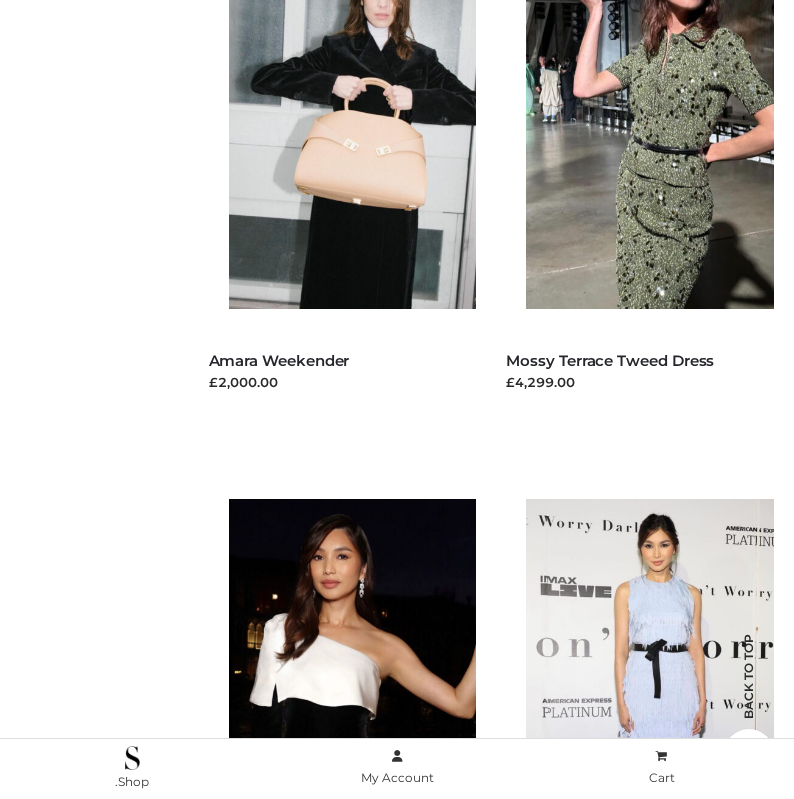 scroll, scrollTop: 0, scrollLeft: 0, axis: both 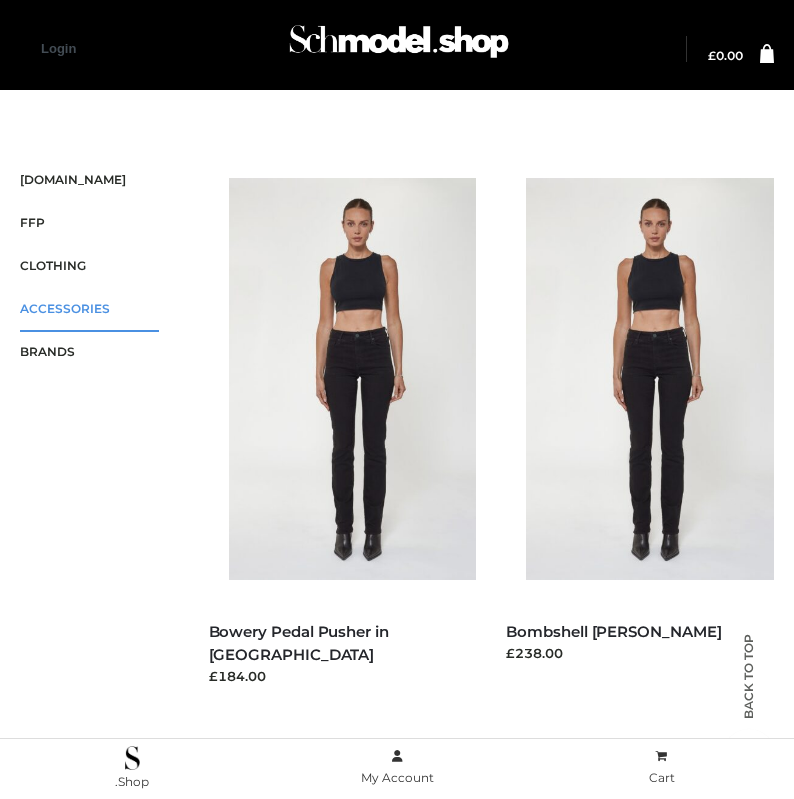 click at bounding box center [47, 312] 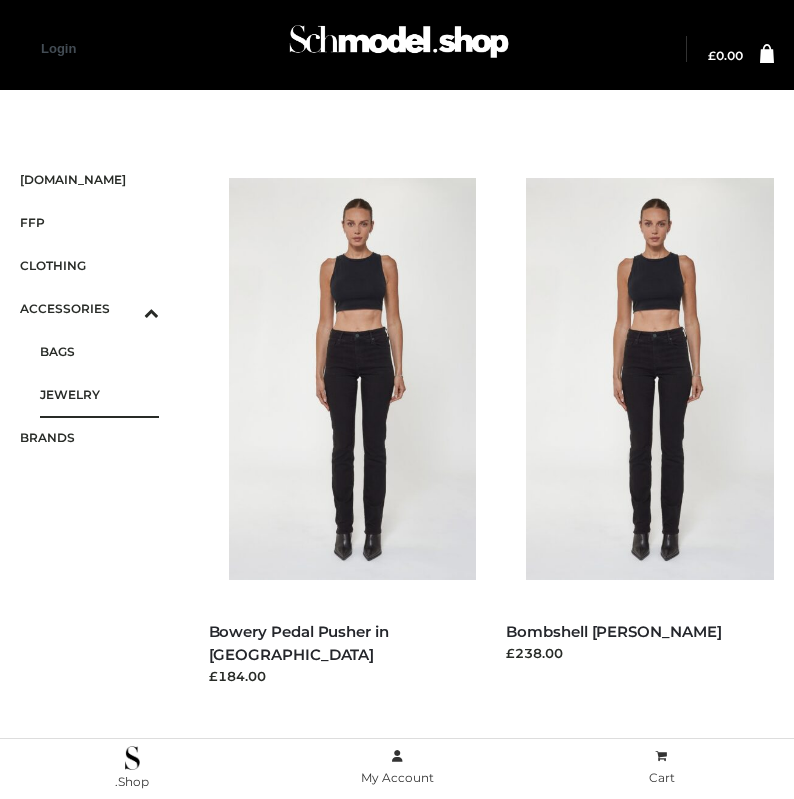click on "JEWELRY" at bounding box center [99, 394] 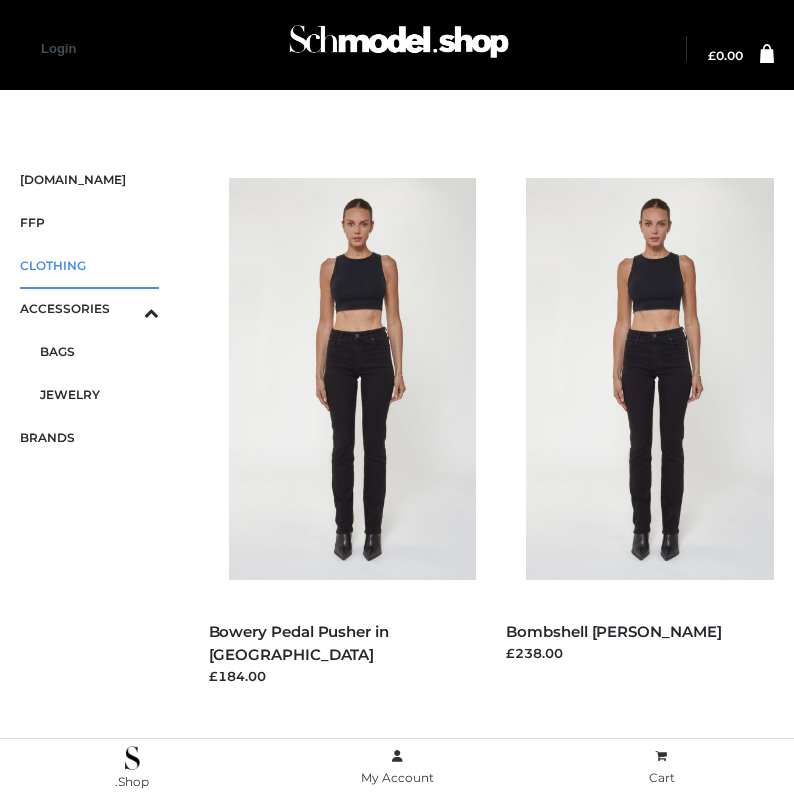 click at bounding box center [47, 269] 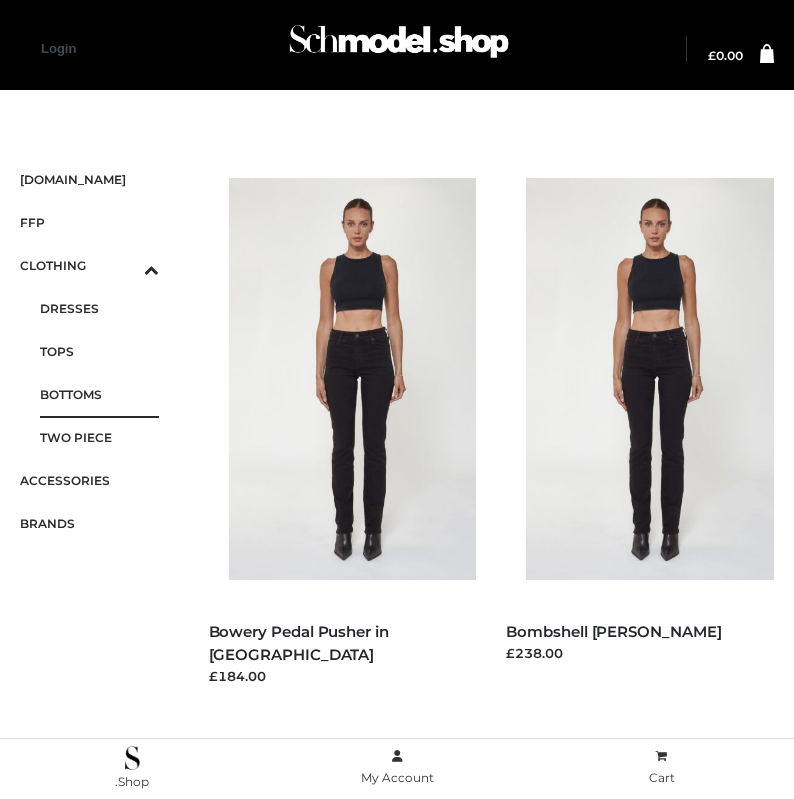 click on "BOTTOMS" at bounding box center (99, 394) 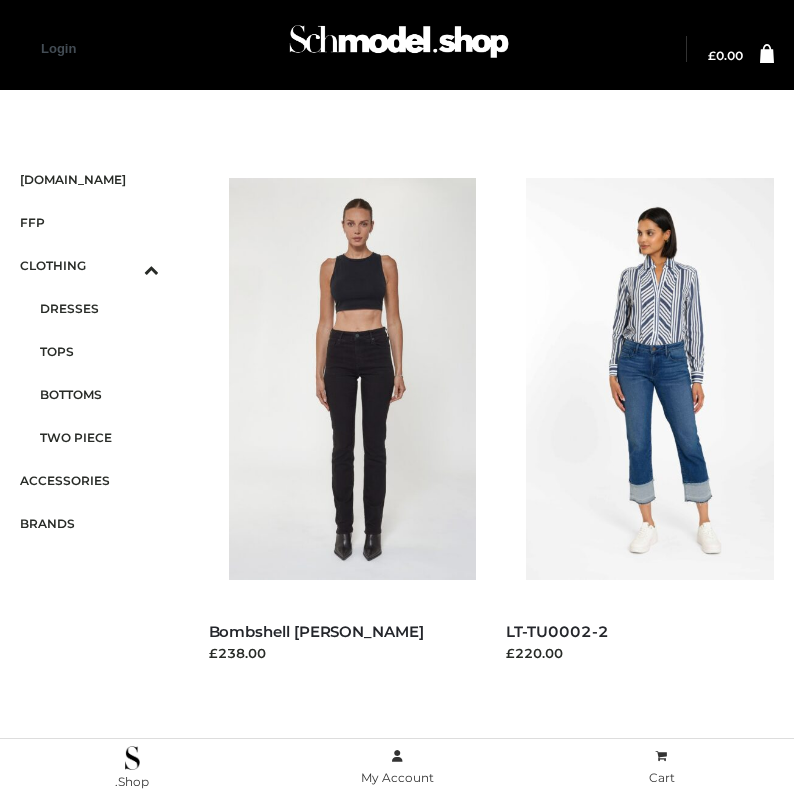scroll, scrollTop: 596, scrollLeft: 0, axis: vertical 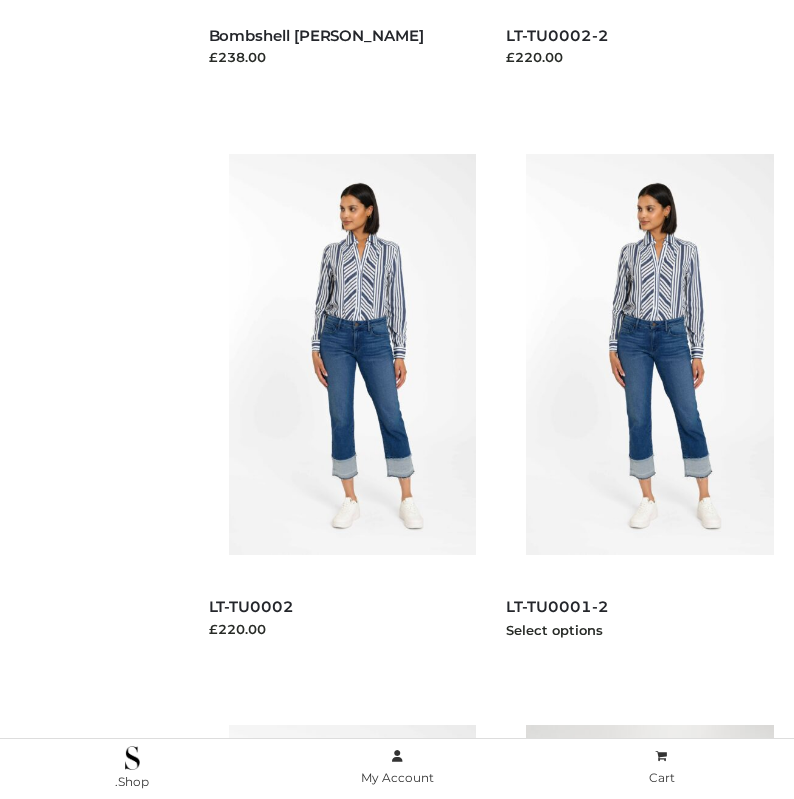 click at bounding box center (660, 355) 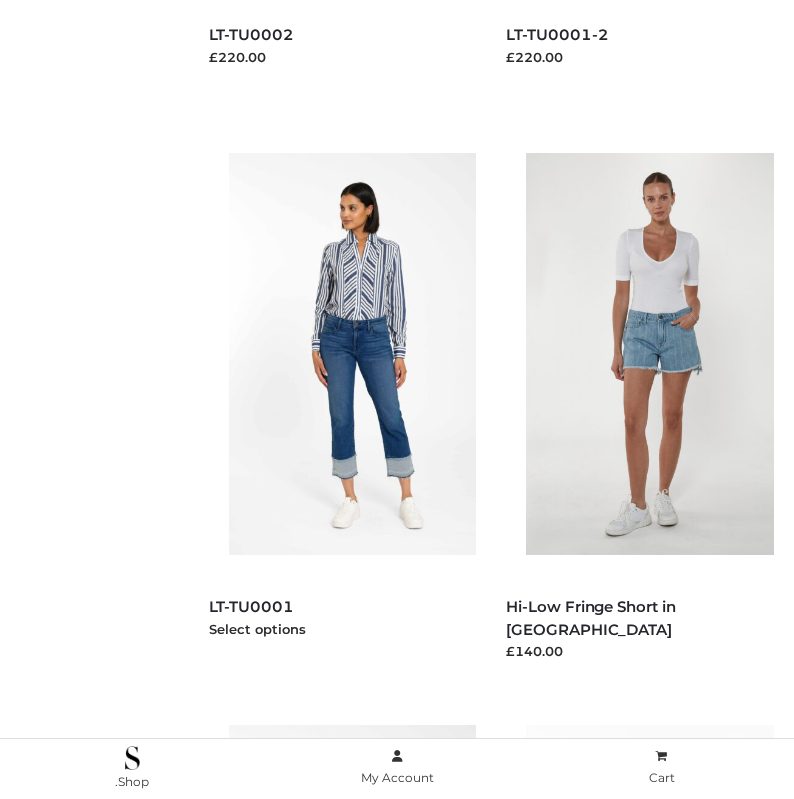 click at bounding box center (363, 354) 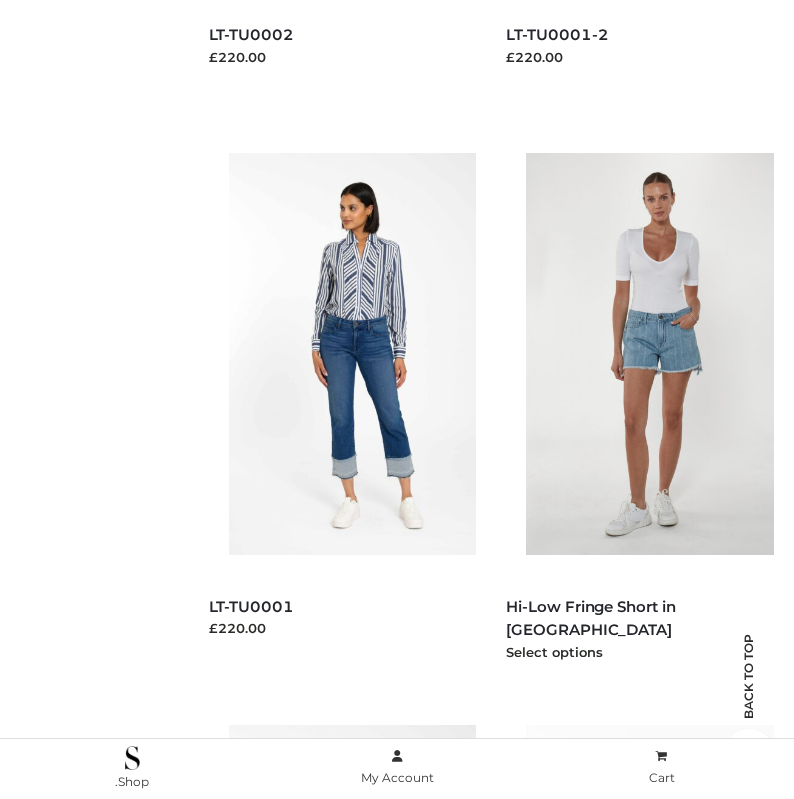 click at bounding box center [660, 354] 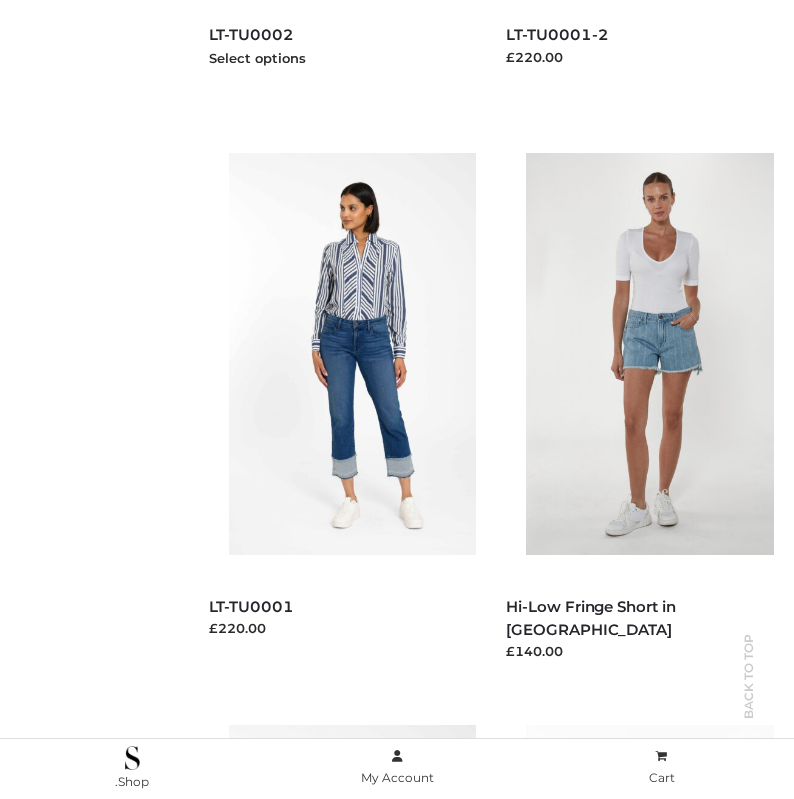click at bounding box center [363, -217] 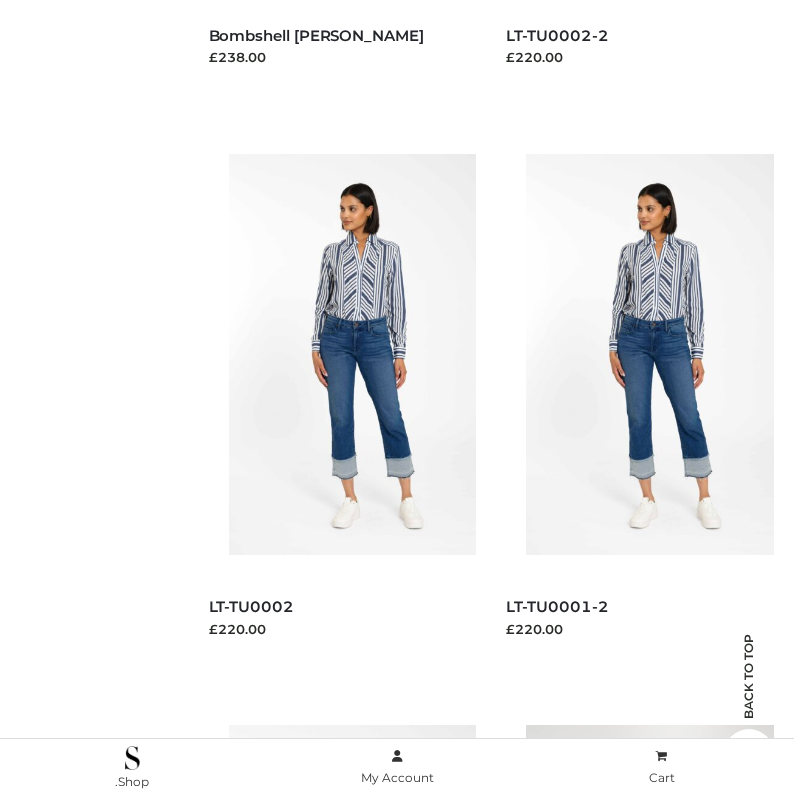 click at bounding box center [47, -69] 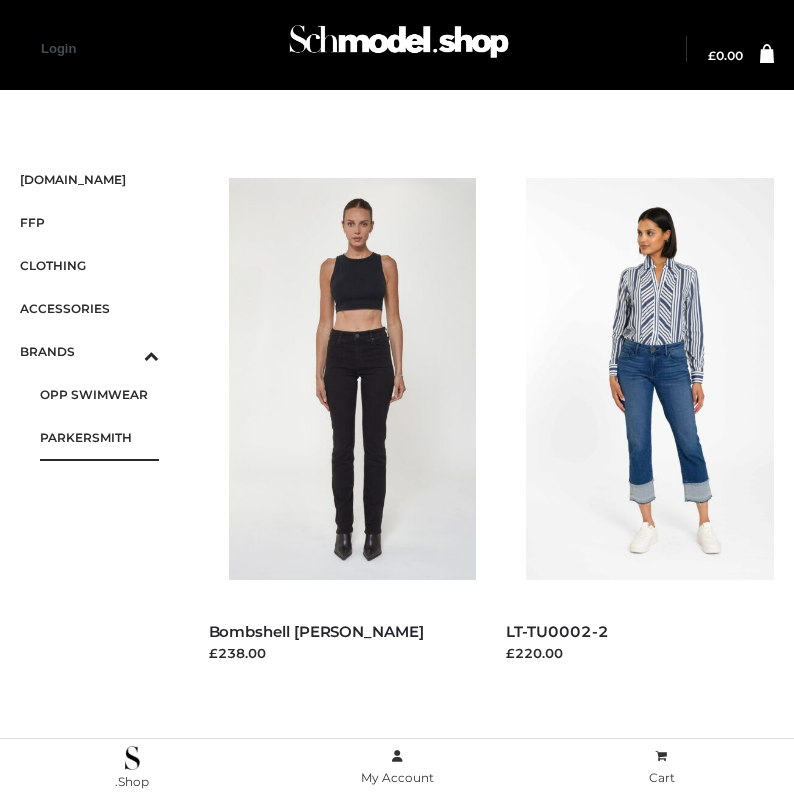 click on "PARKERSMITH" at bounding box center [99, 437] 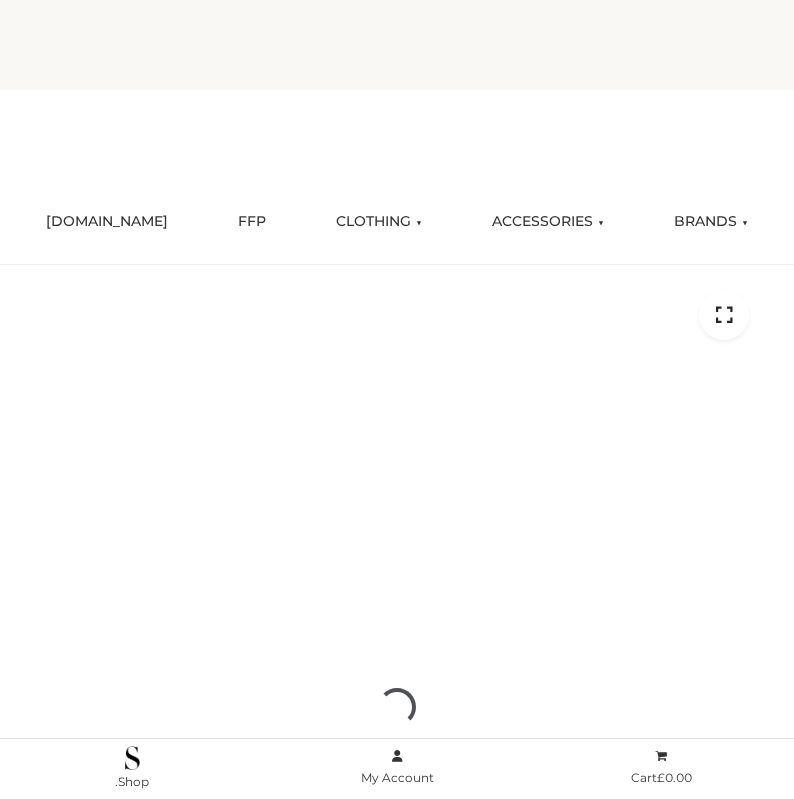 scroll, scrollTop: 0, scrollLeft: 0, axis: both 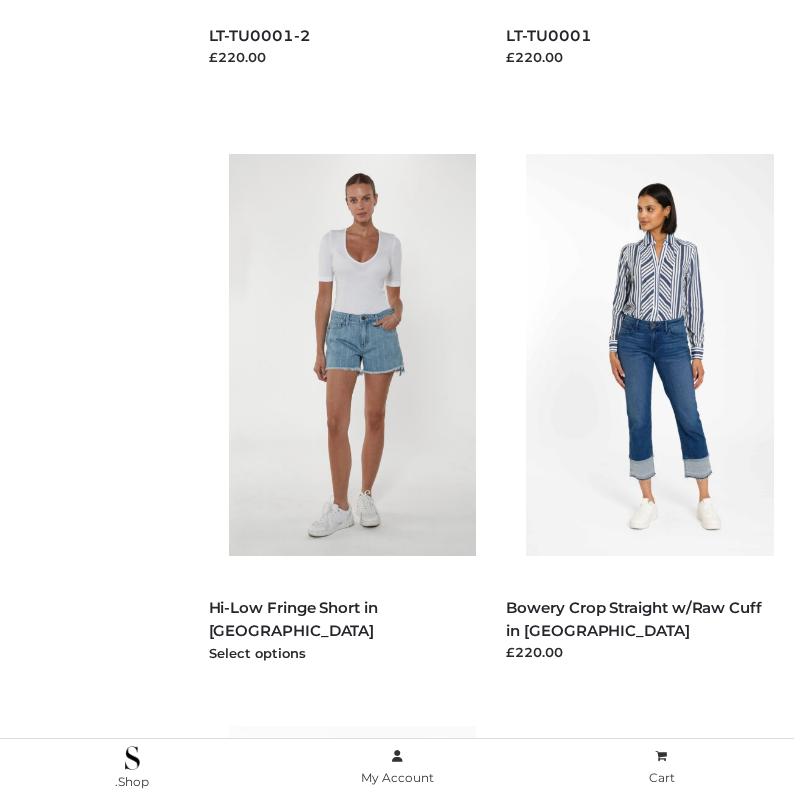 click at bounding box center (363, 355) 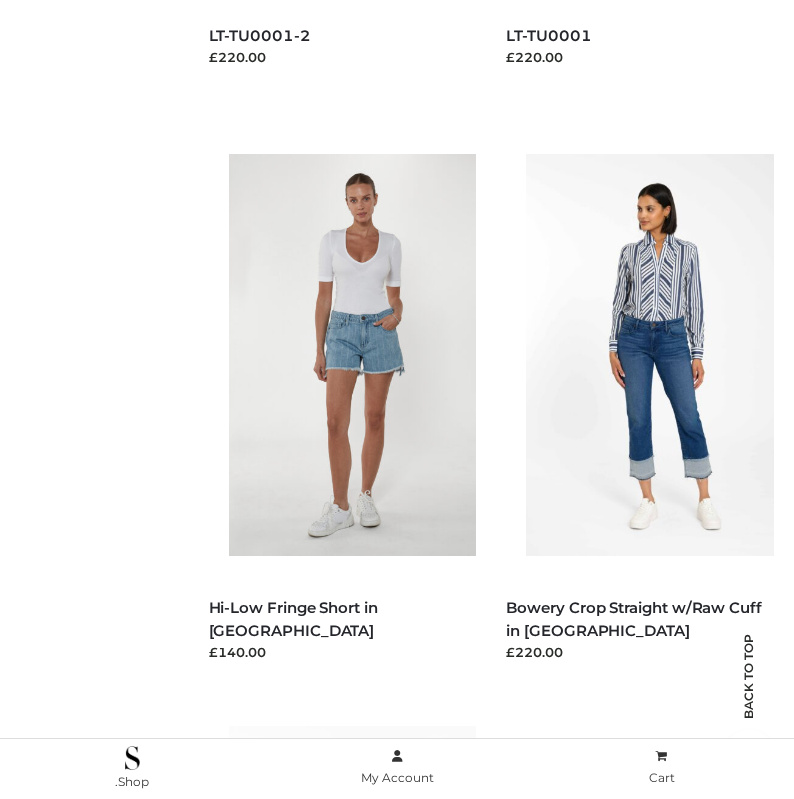 click at bounding box center (363, -788) 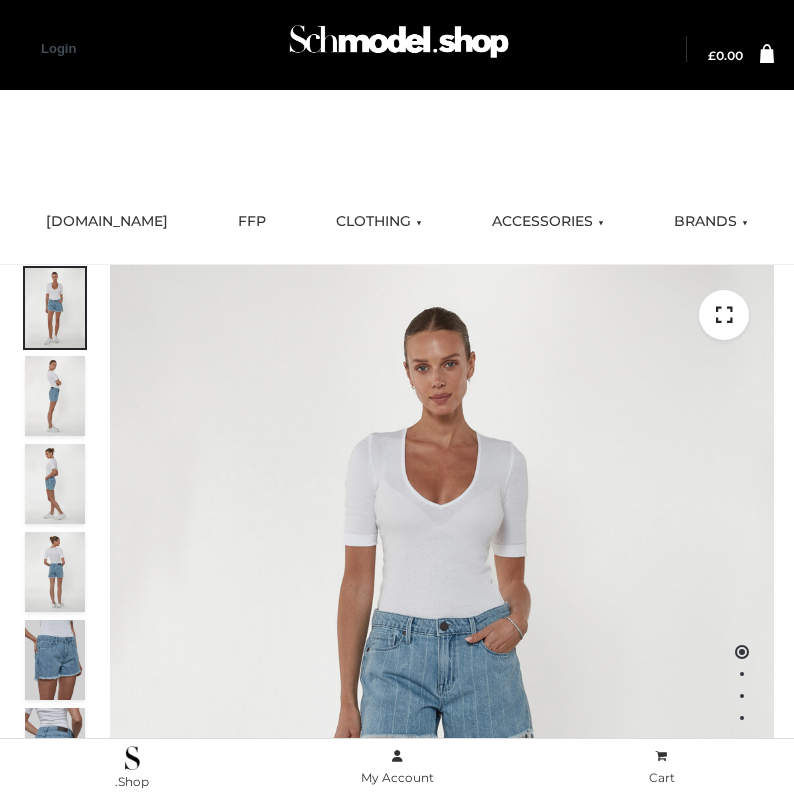 scroll, scrollTop: 0, scrollLeft: 0, axis: both 